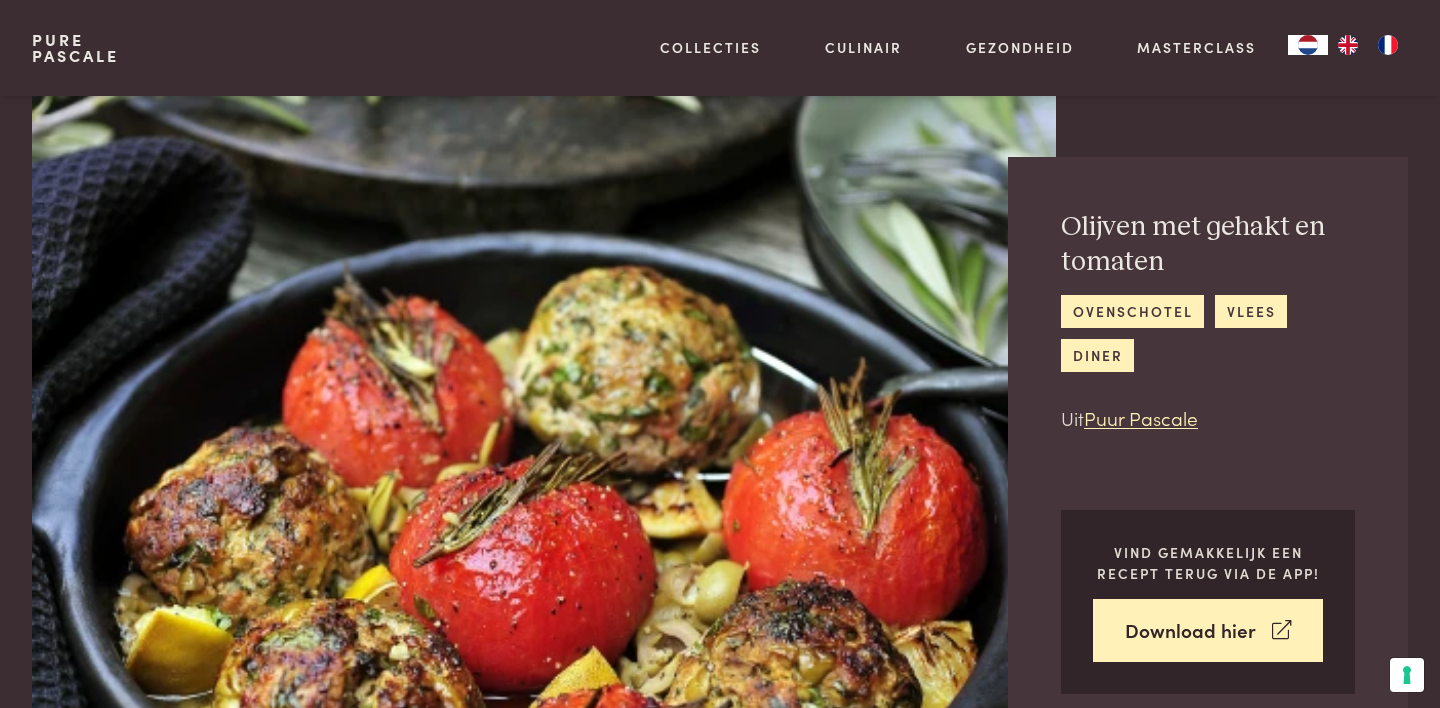 scroll, scrollTop: 810, scrollLeft: 0, axis: vertical 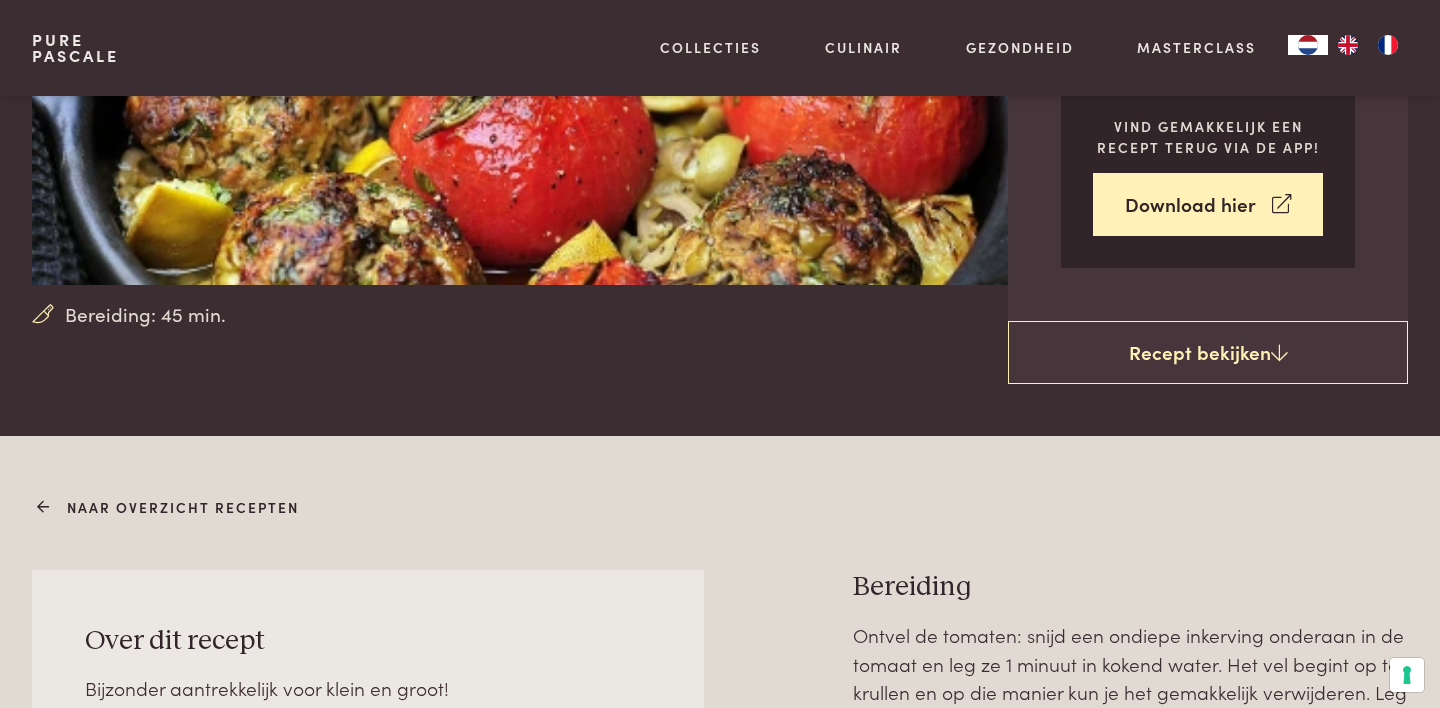 click on "Naar overzicht recepten" at bounding box center (171, 507) 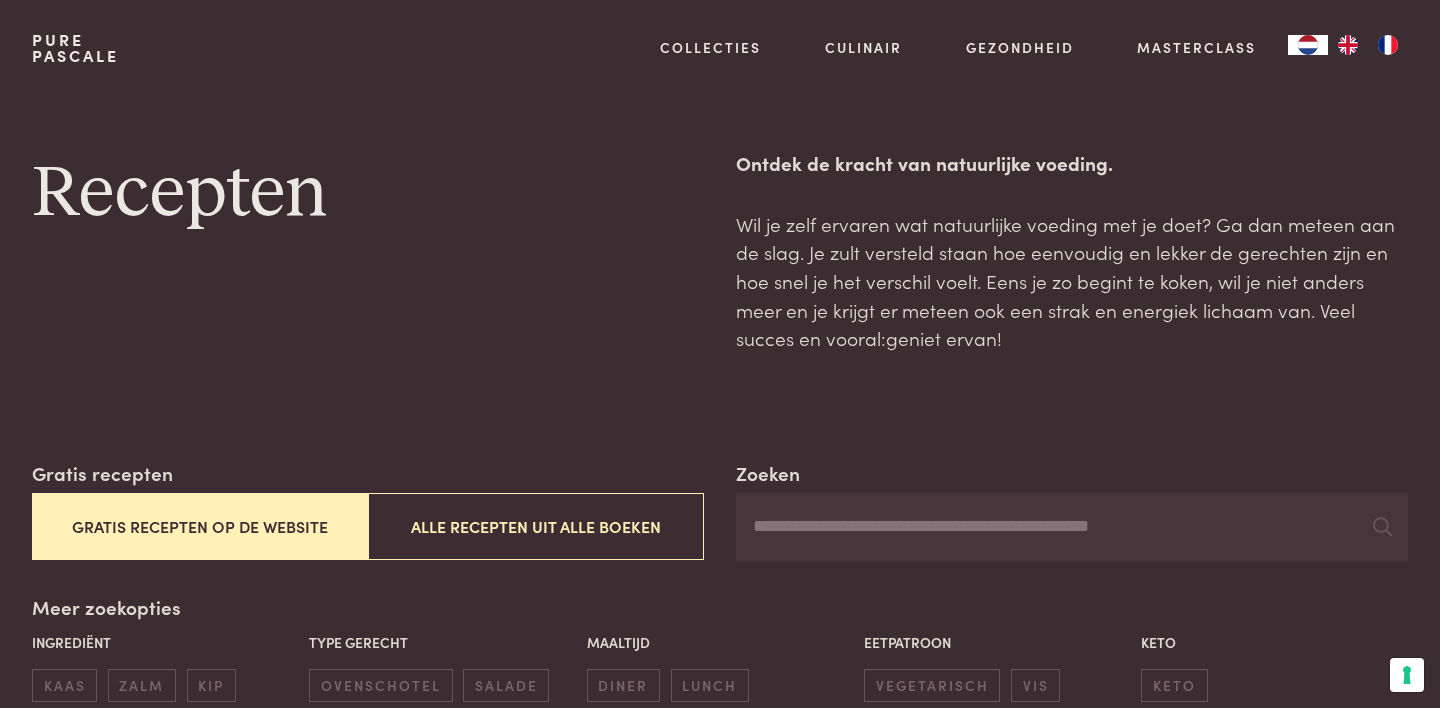 scroll, scrollTop: 0, scrollLeft: 0, axis: both 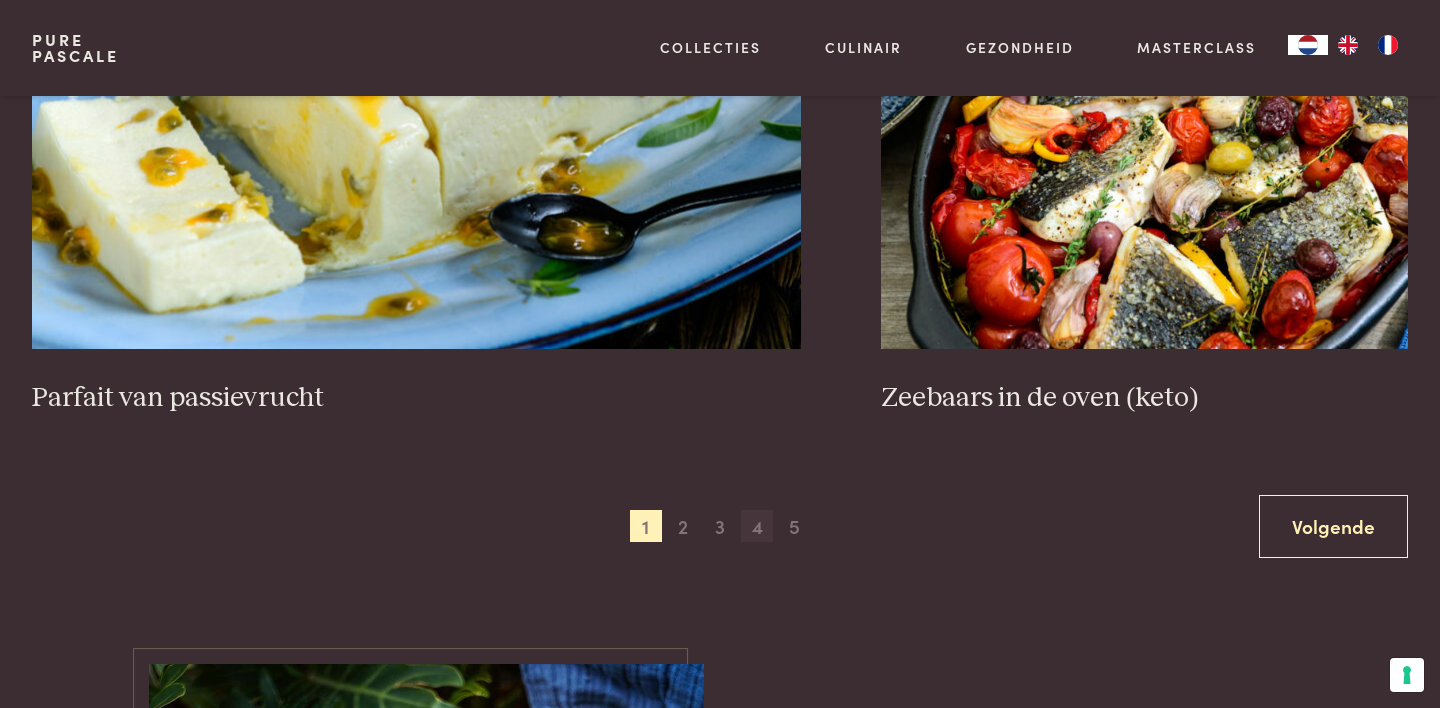 click on "4" at bounding box center (757, 526) 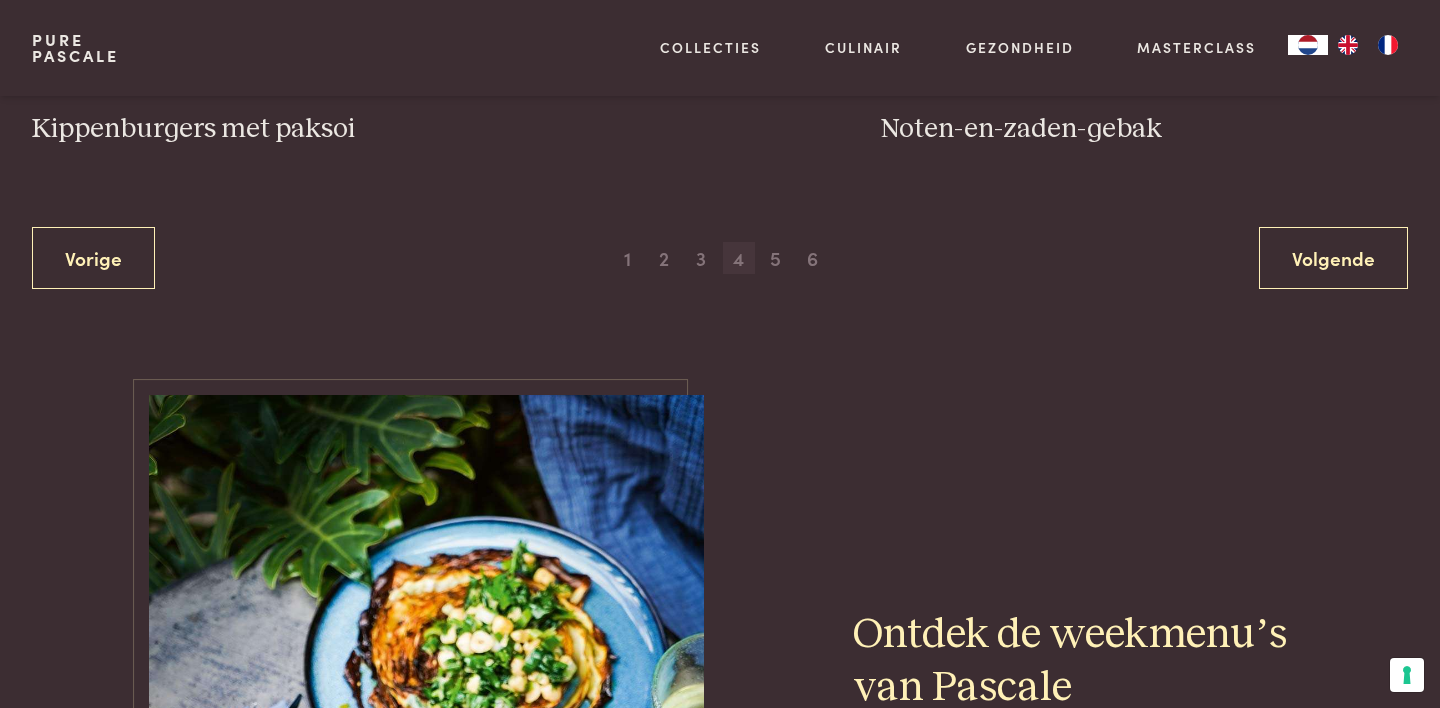 scroll, scrollTop: 4089, scrollLeft: 0, axis: vertical 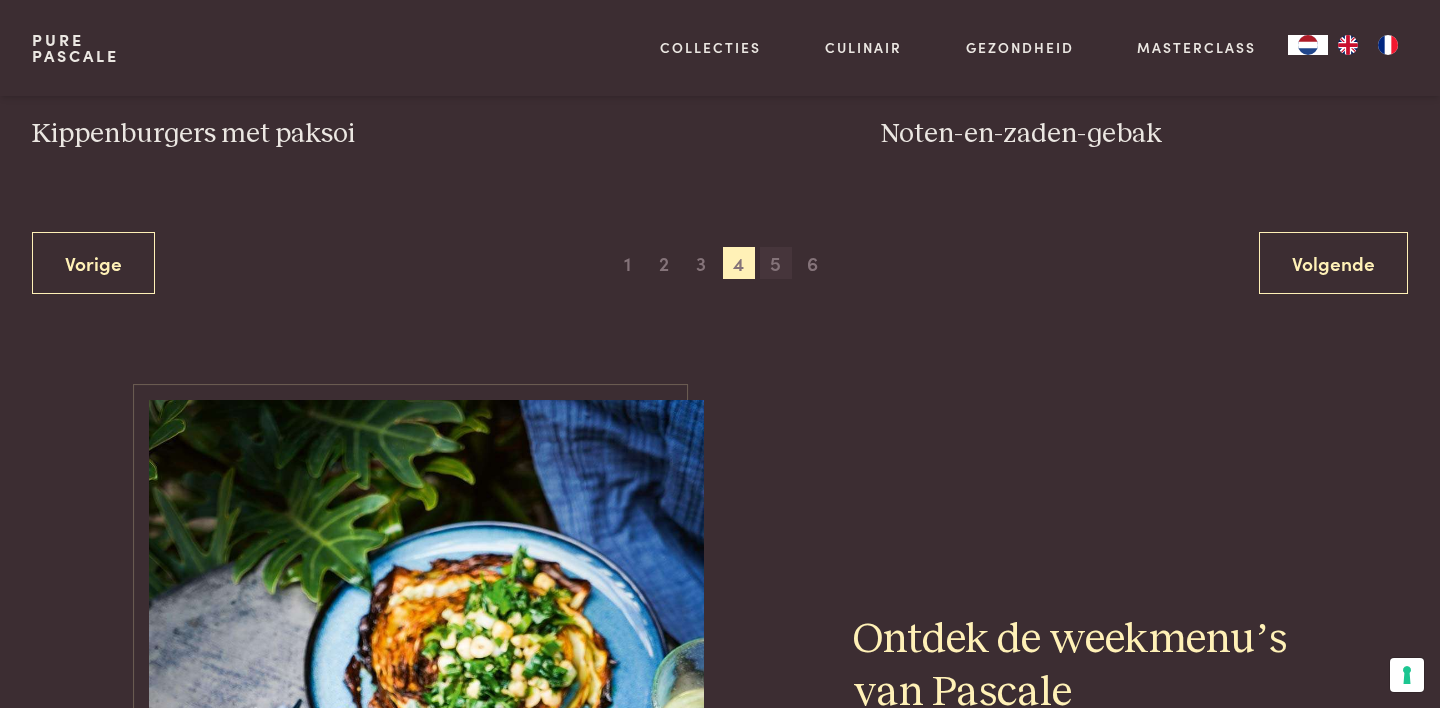 click on "5" at bounding box center (776, 263) 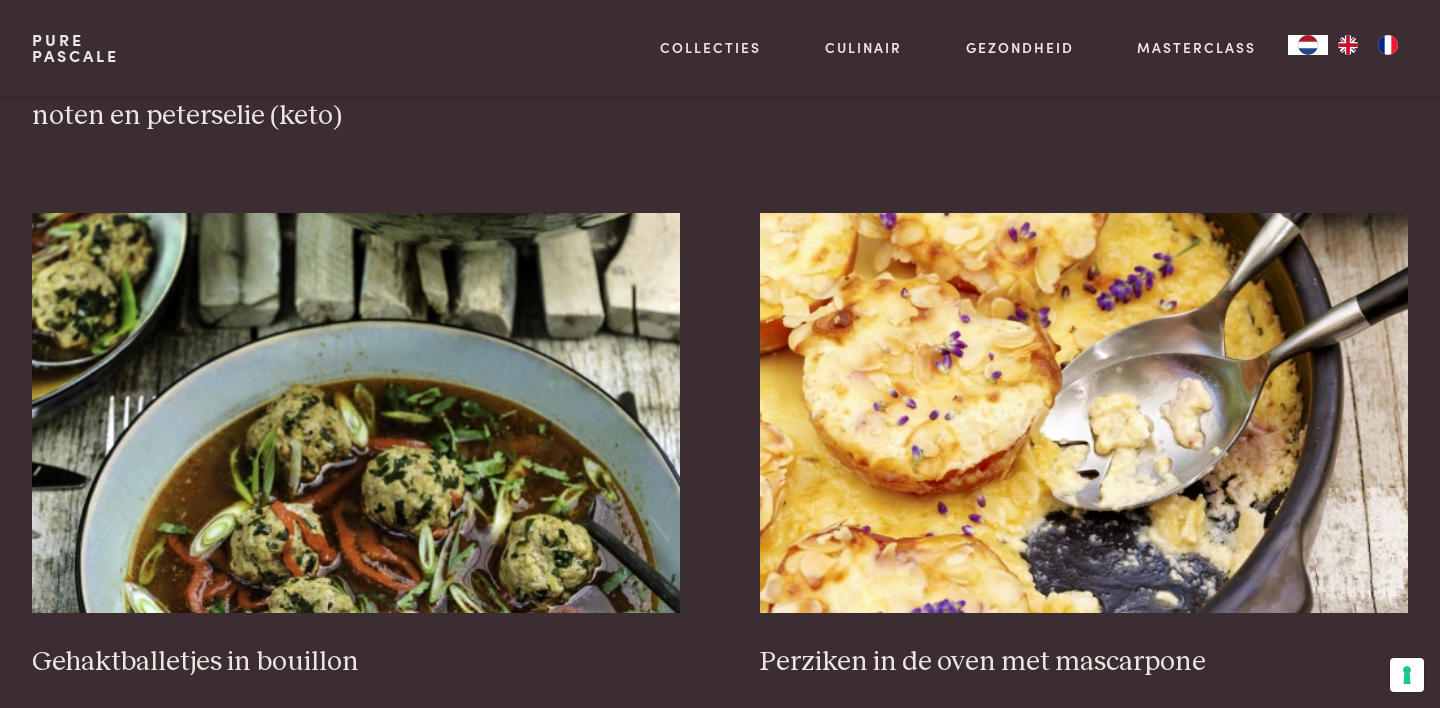 scroll, scrollTop: 2466, scrollLeft: 0, axis: vertical 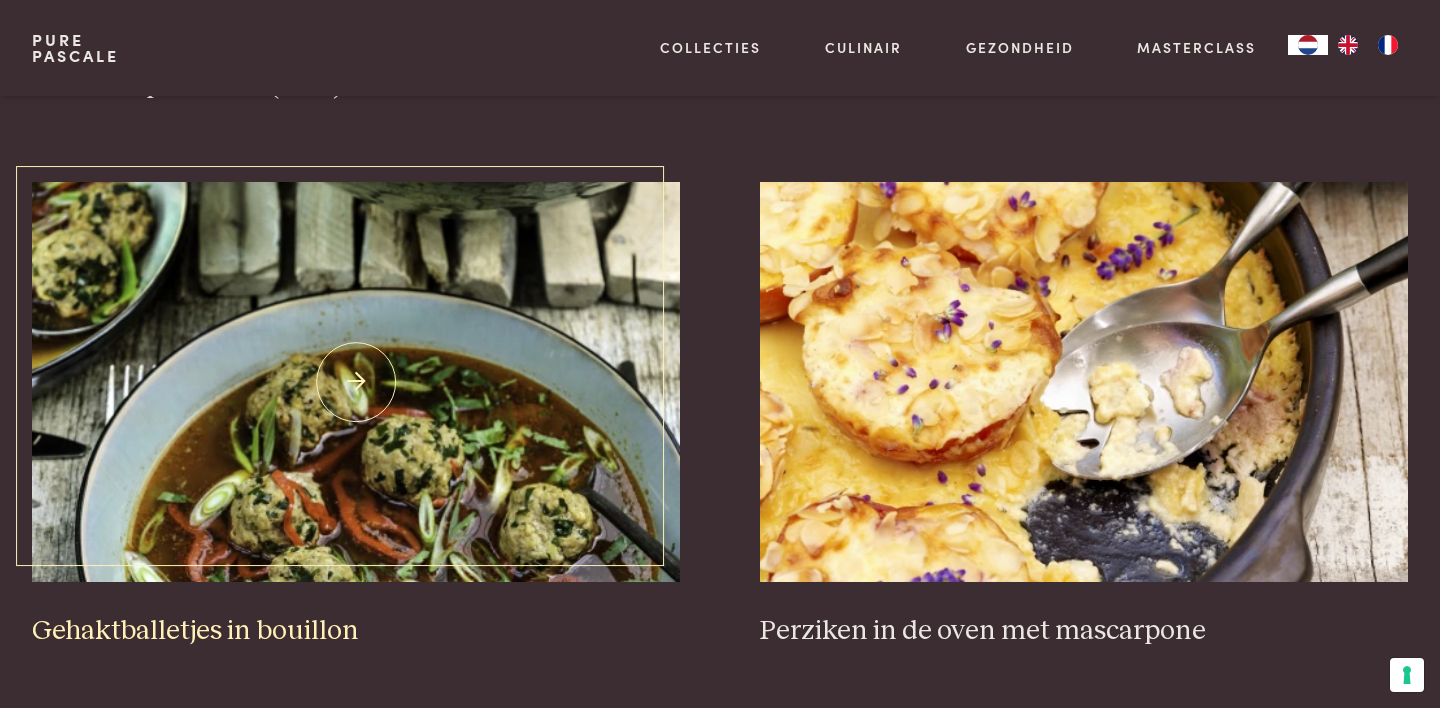 click at bounding box center [356, 382] 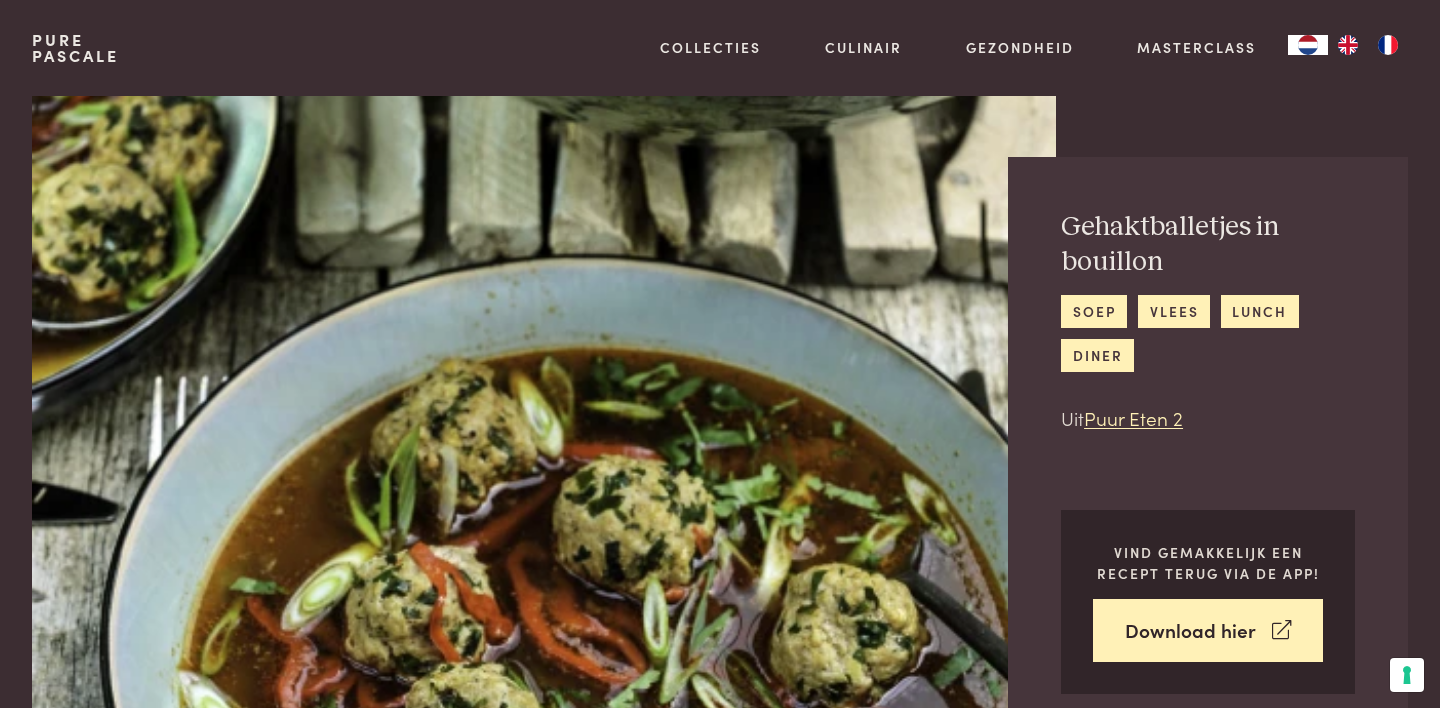 scroll, scrollTop: 0, scrollLeft: 0, axis: both 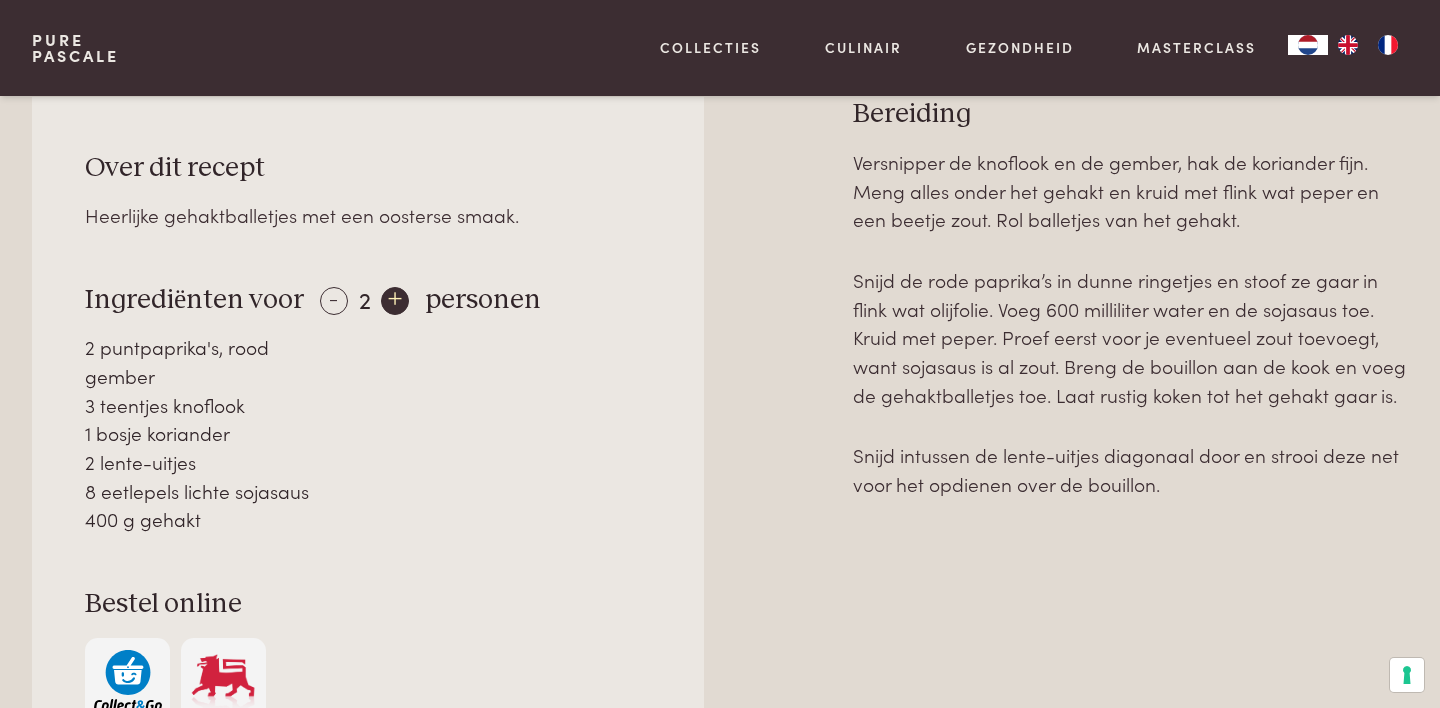 click on "+" at bounding box center [395, 301] 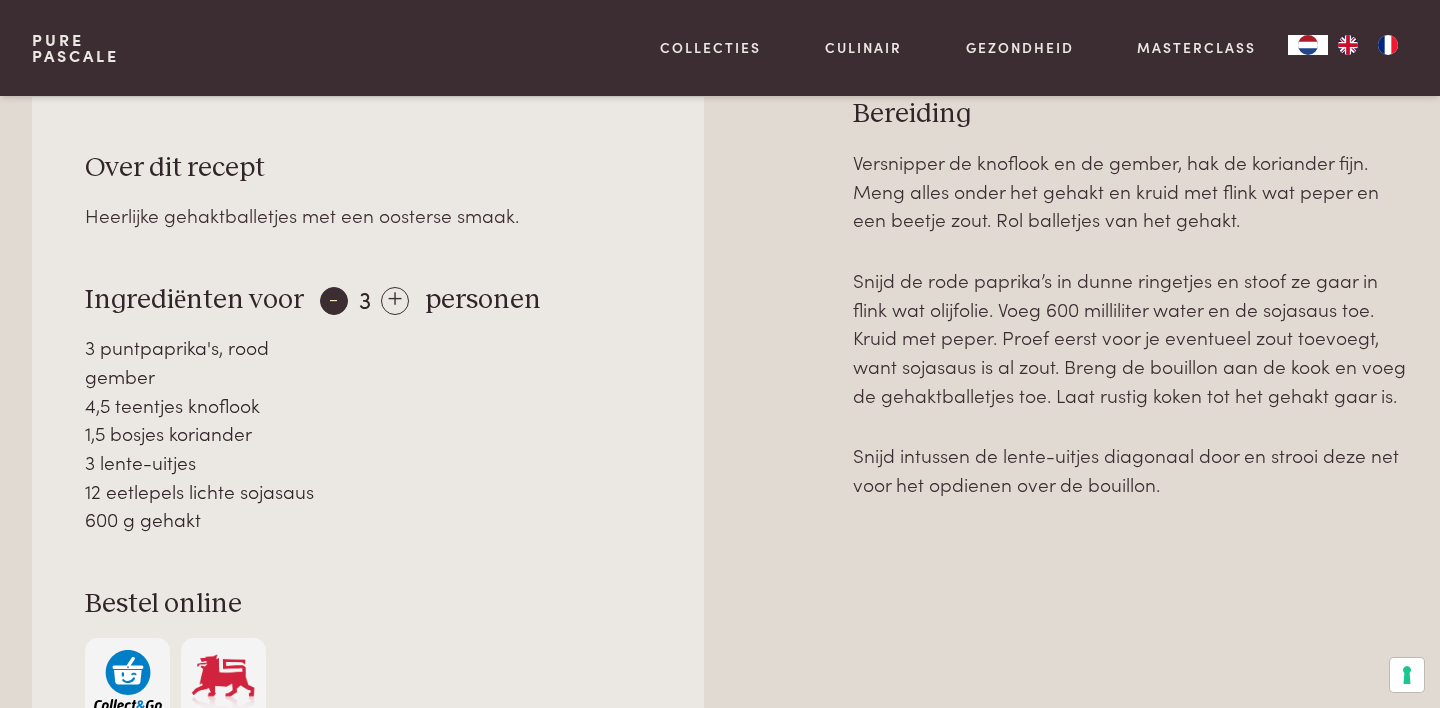 click on "-" at bounding box center (334, 301) 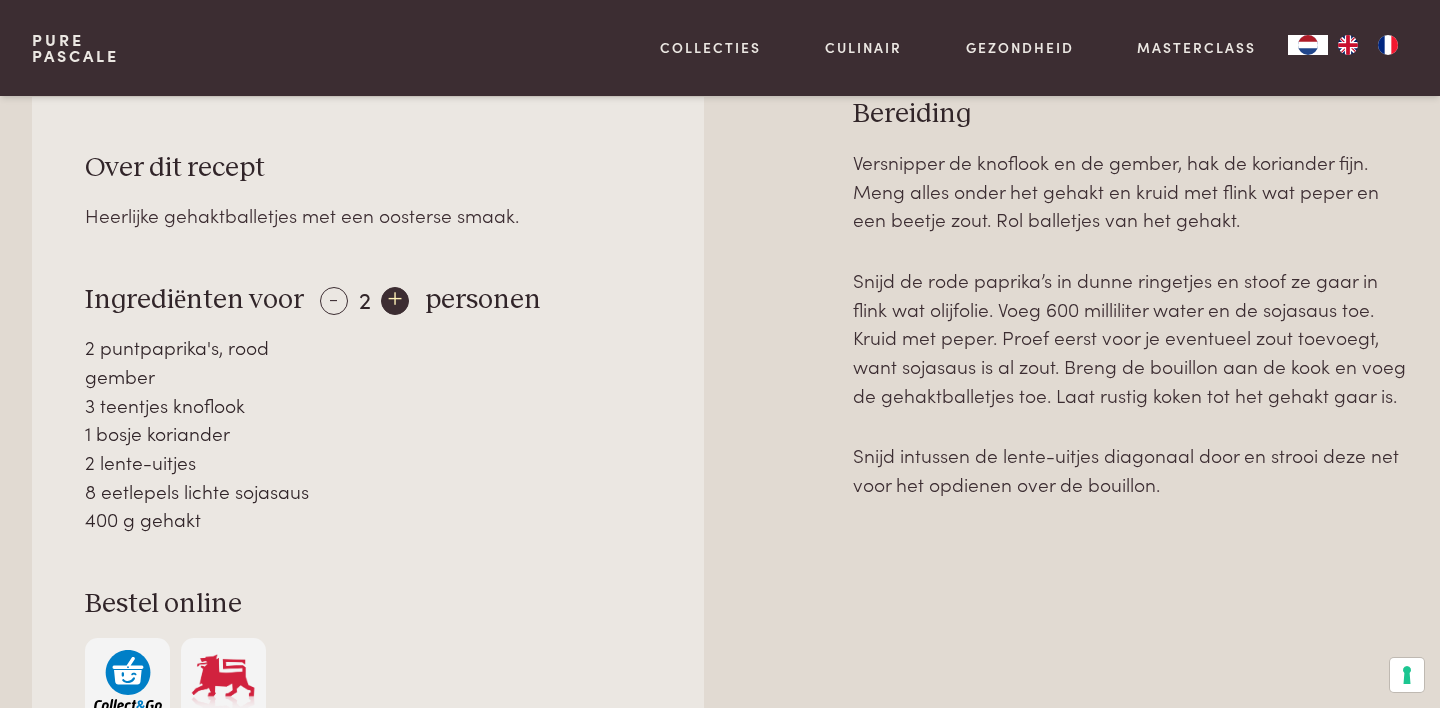 click on "+" at bounding box center [395, 301] 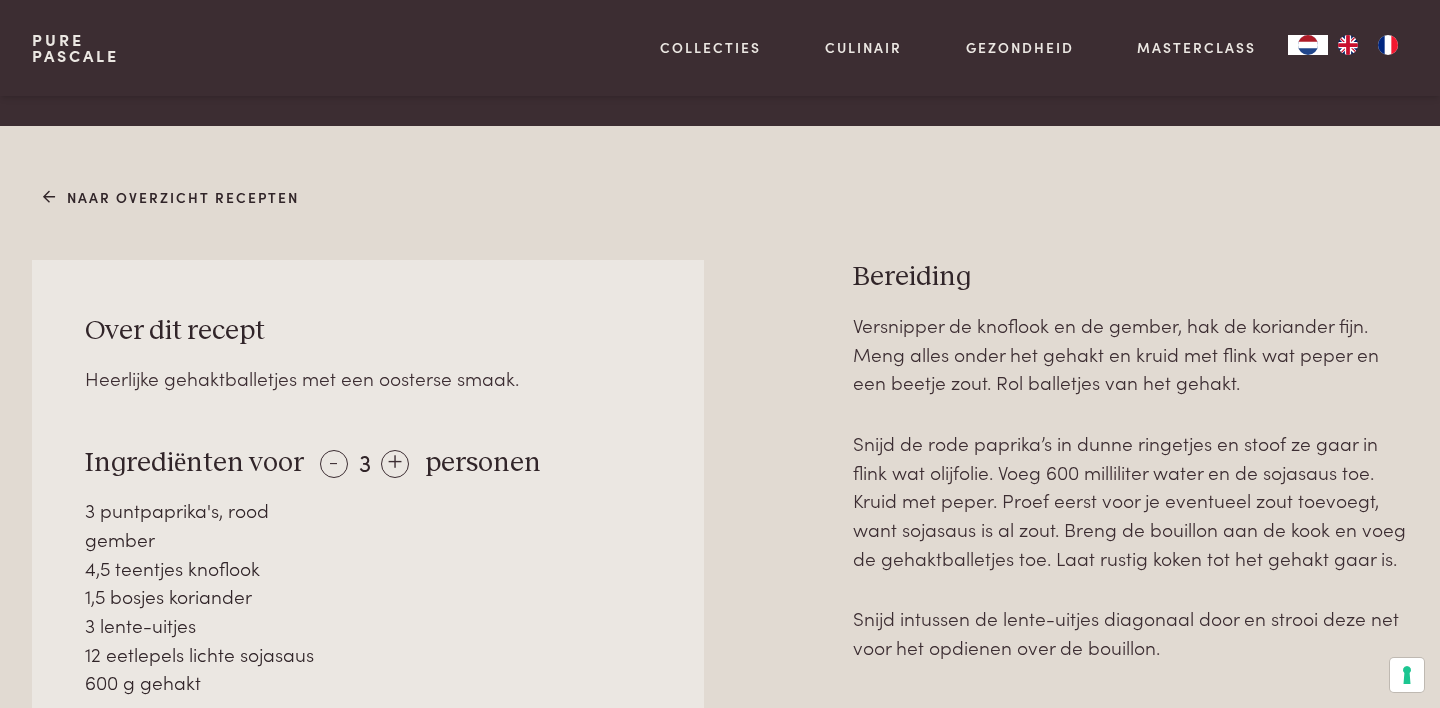 scroll, scrollTop: 0, scrollLeft: 0, axis: both 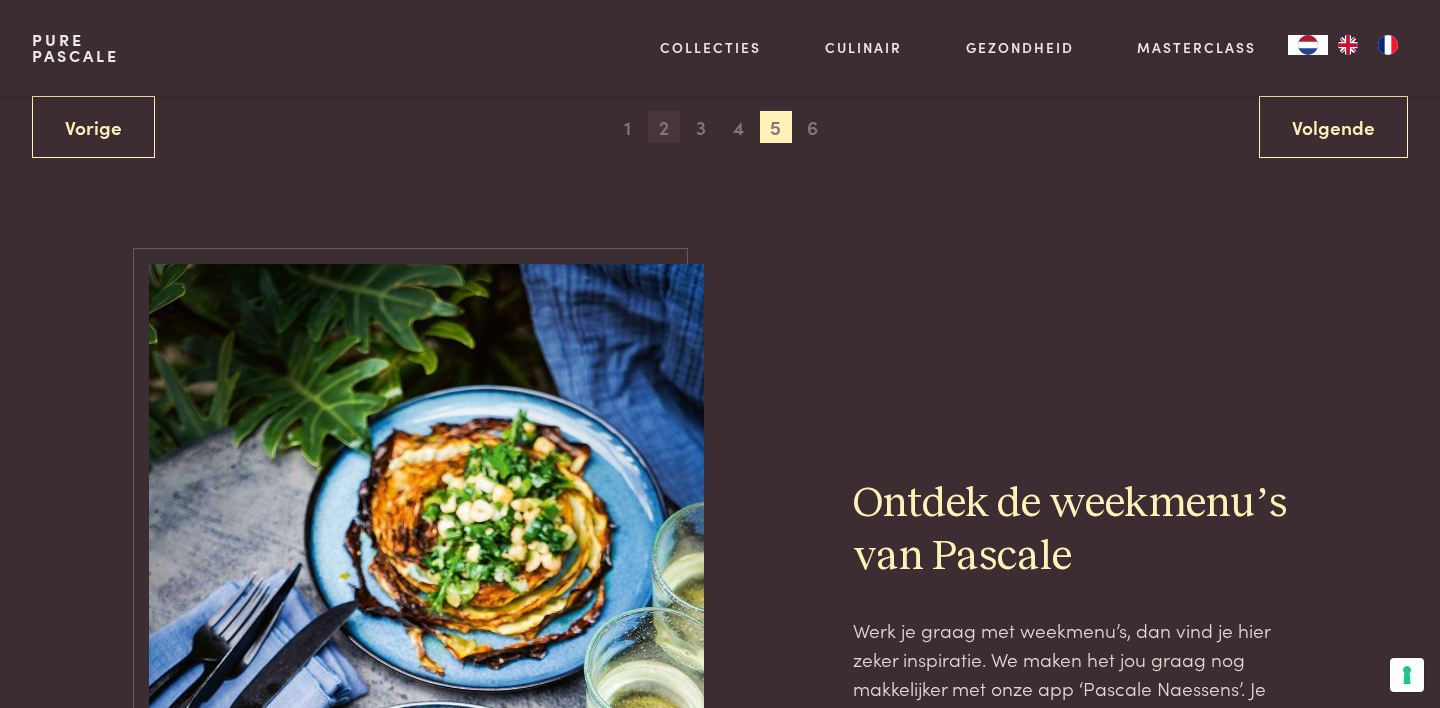 click on "2" at bounding box center (664, 127) 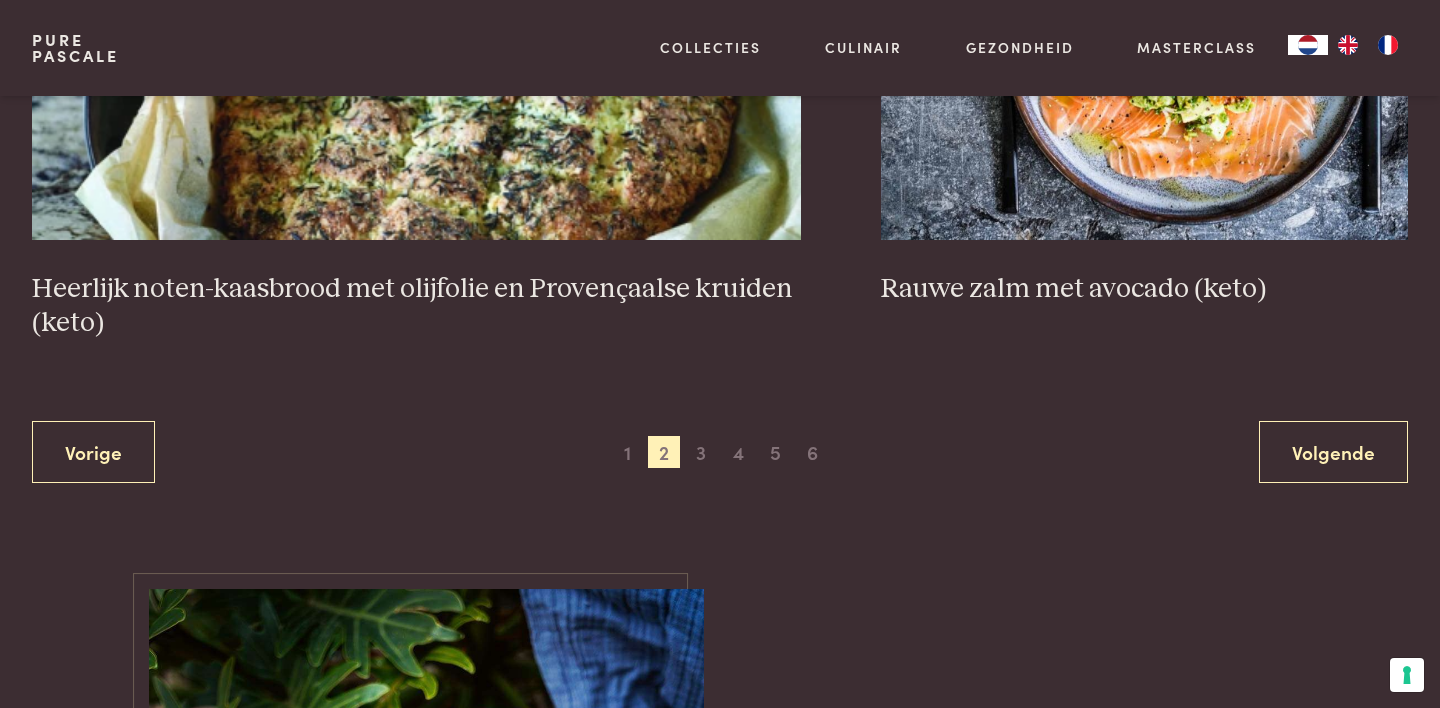 scroll, scrollTop: 4016, scrollLeft: 0, axis: vertical 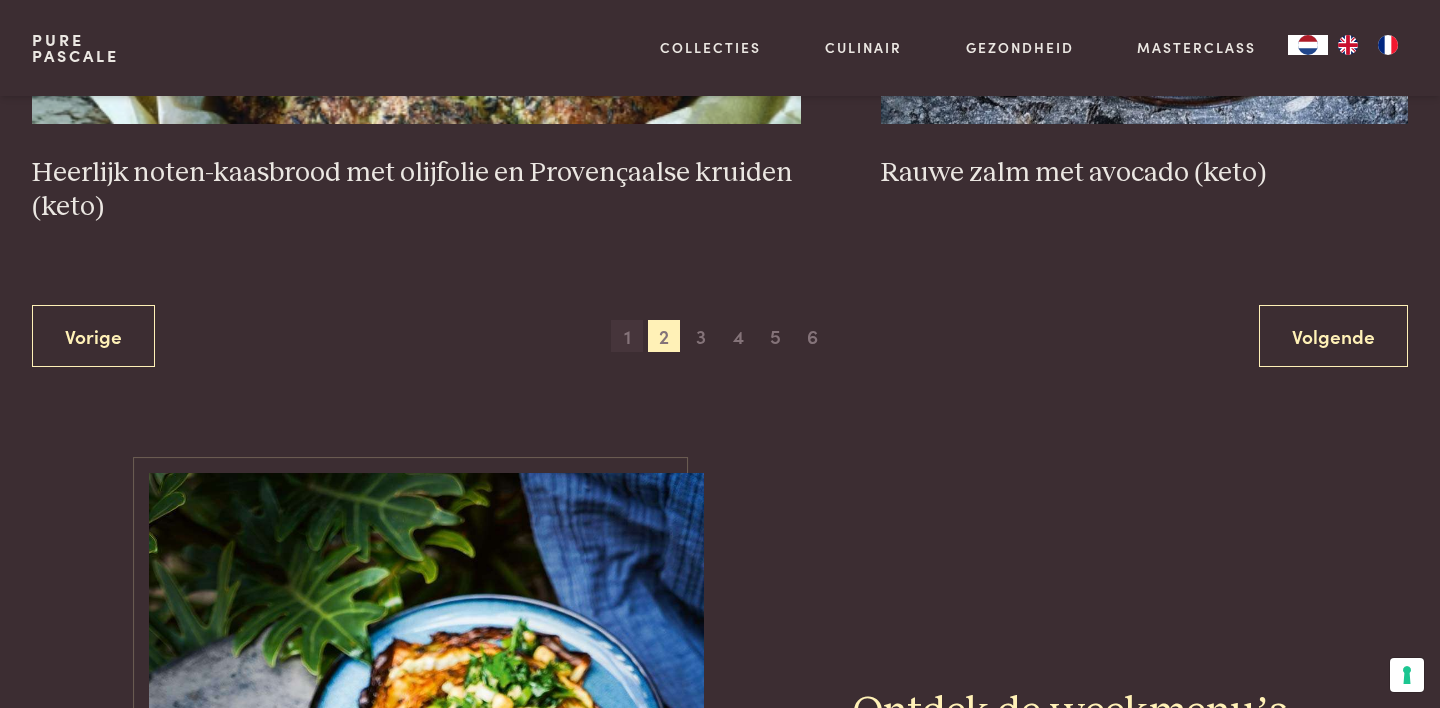 click on "1" at bounding box center (627, 336) 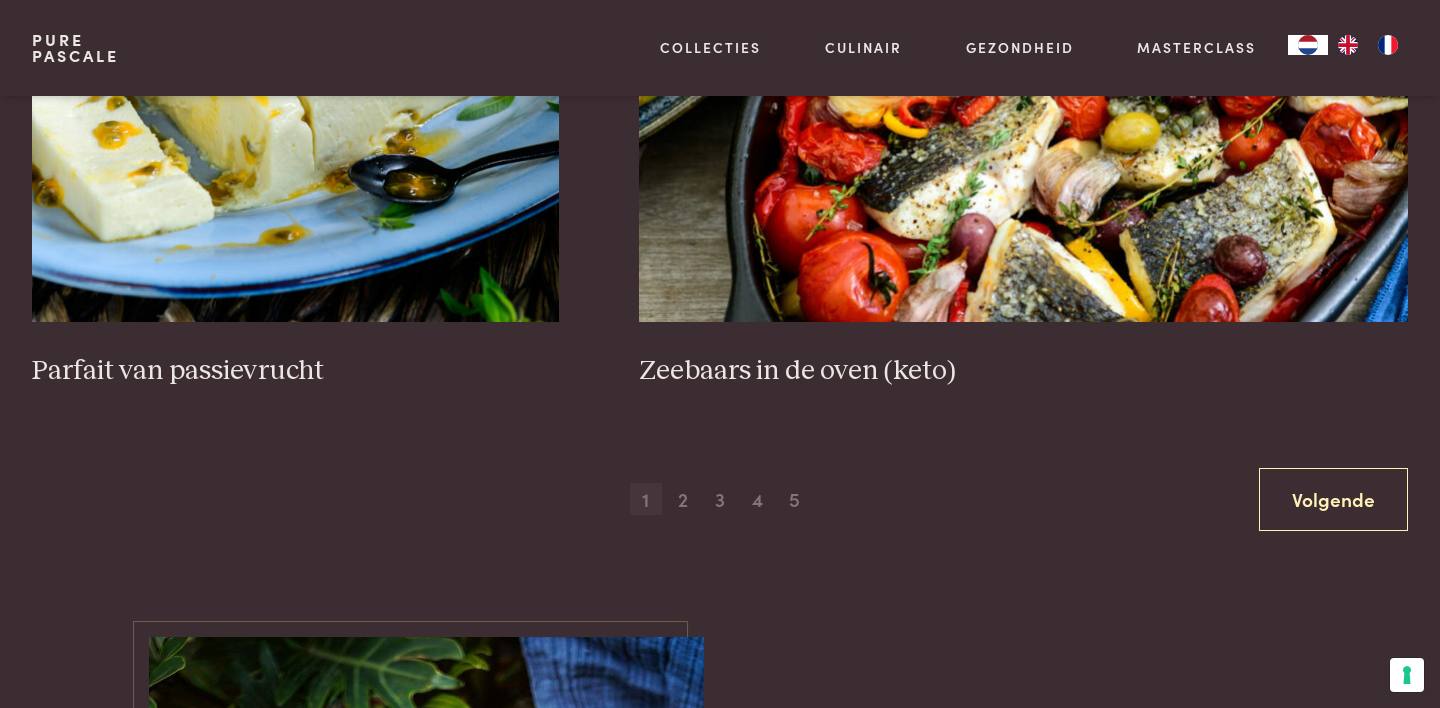 scroll, scrollTop: 3455, scrollLeft: 0, axis: vertical 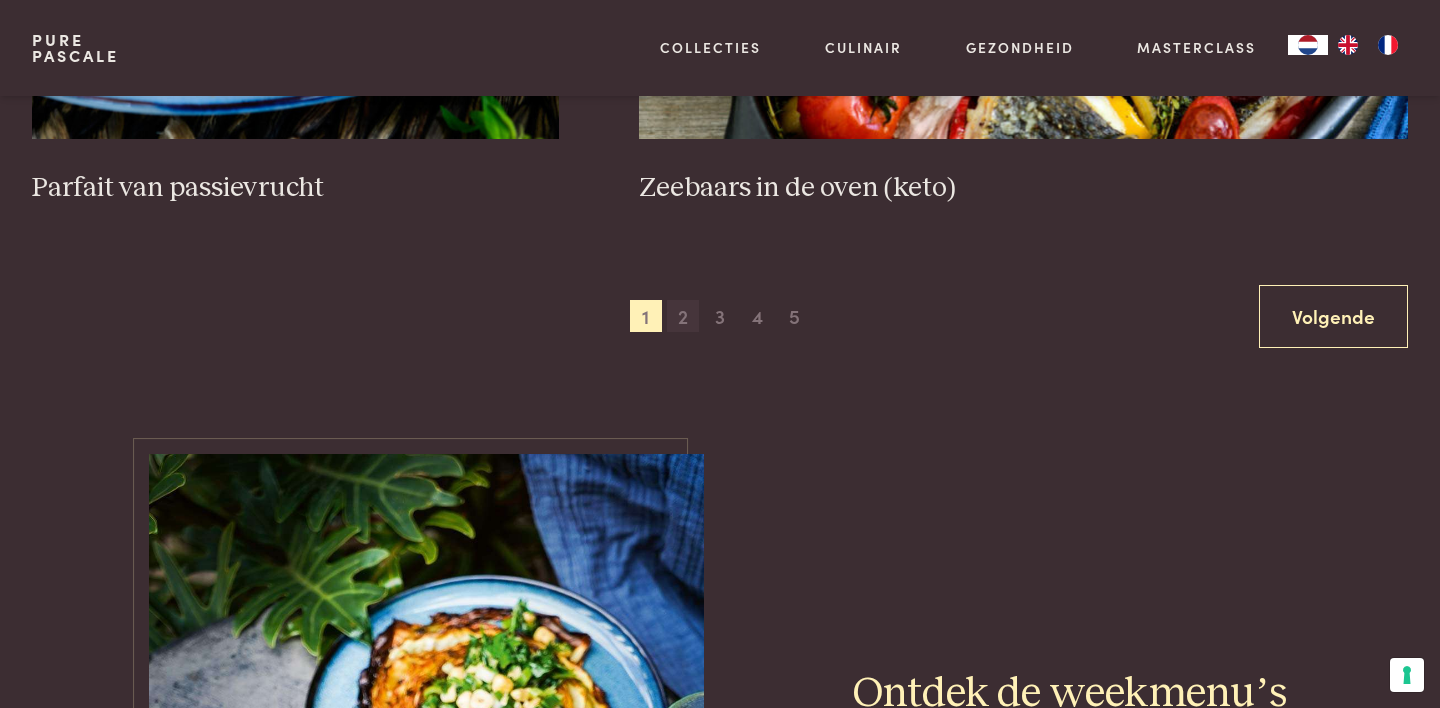 click on "2" at bounding box center [683, 316] 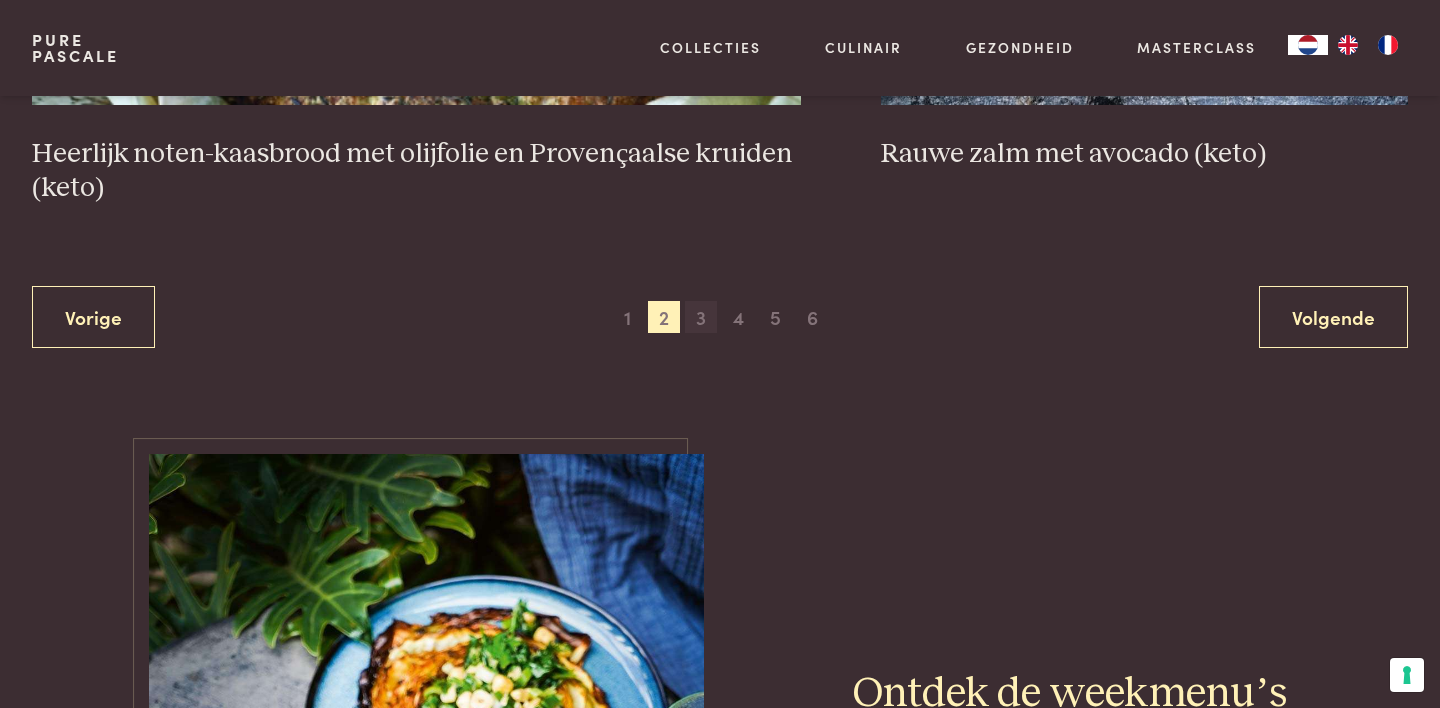click on "3" at bounding box center [701, 317] 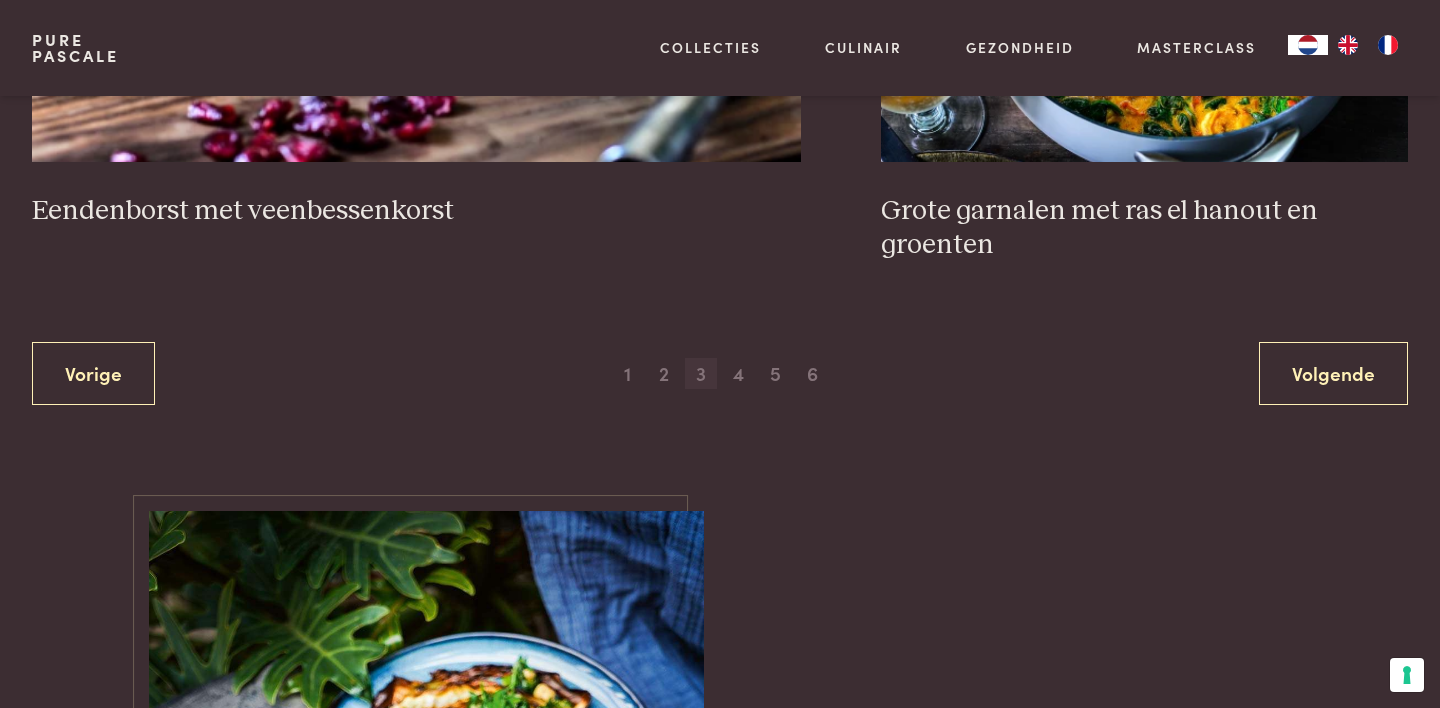 scroll, scrollTop: 4121, scrollLeft: 0, axis: vertical 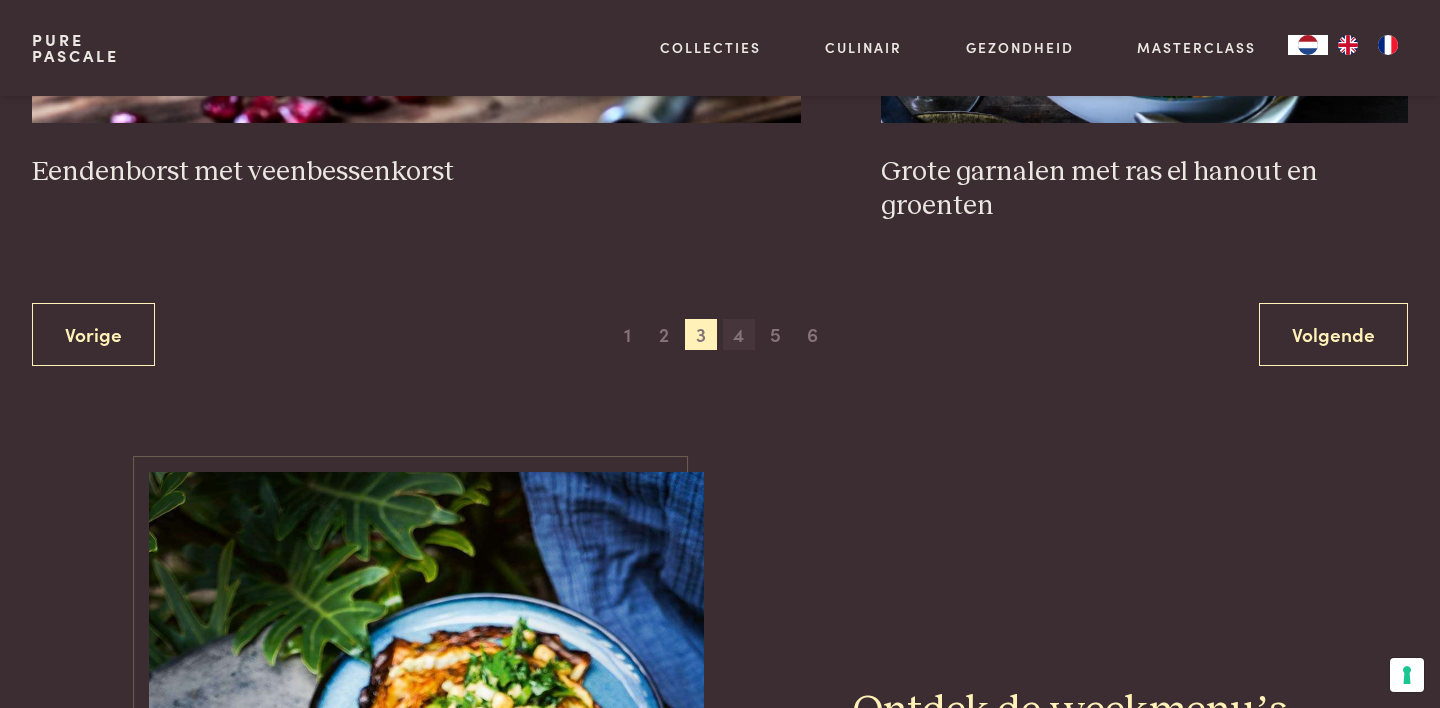 click on "4" at bounding box center (739, 335) 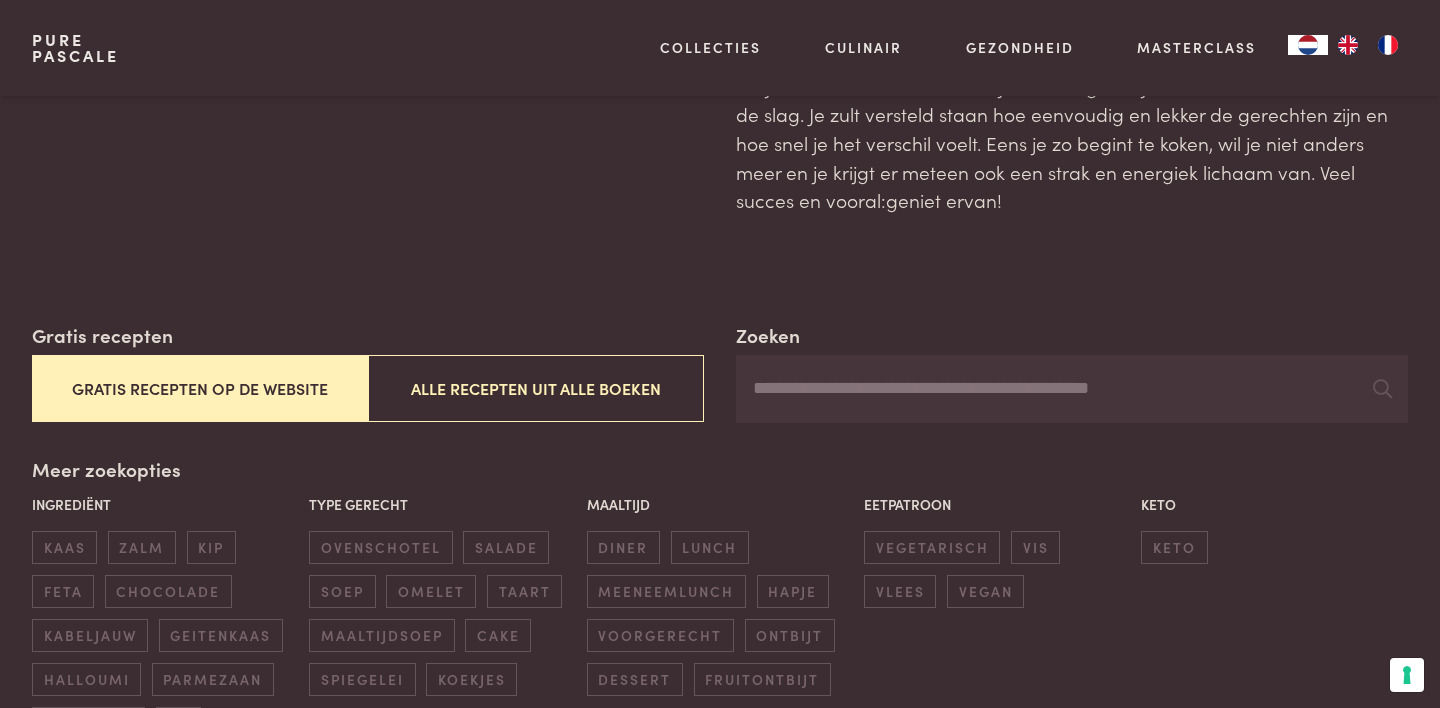 scroll, scrollTop: 0, scrollLeft: 0, axis: both 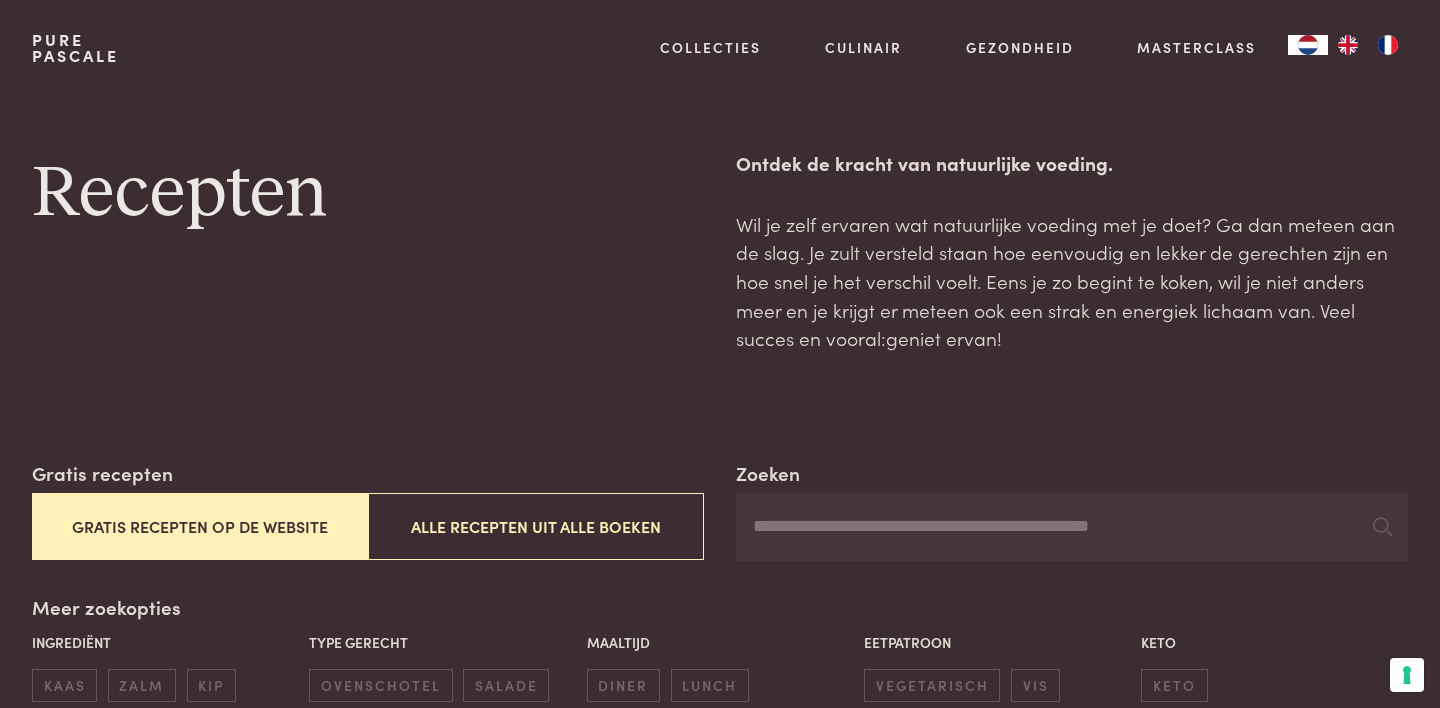 click on "Zoeken" at bounding box center (1072, 527) 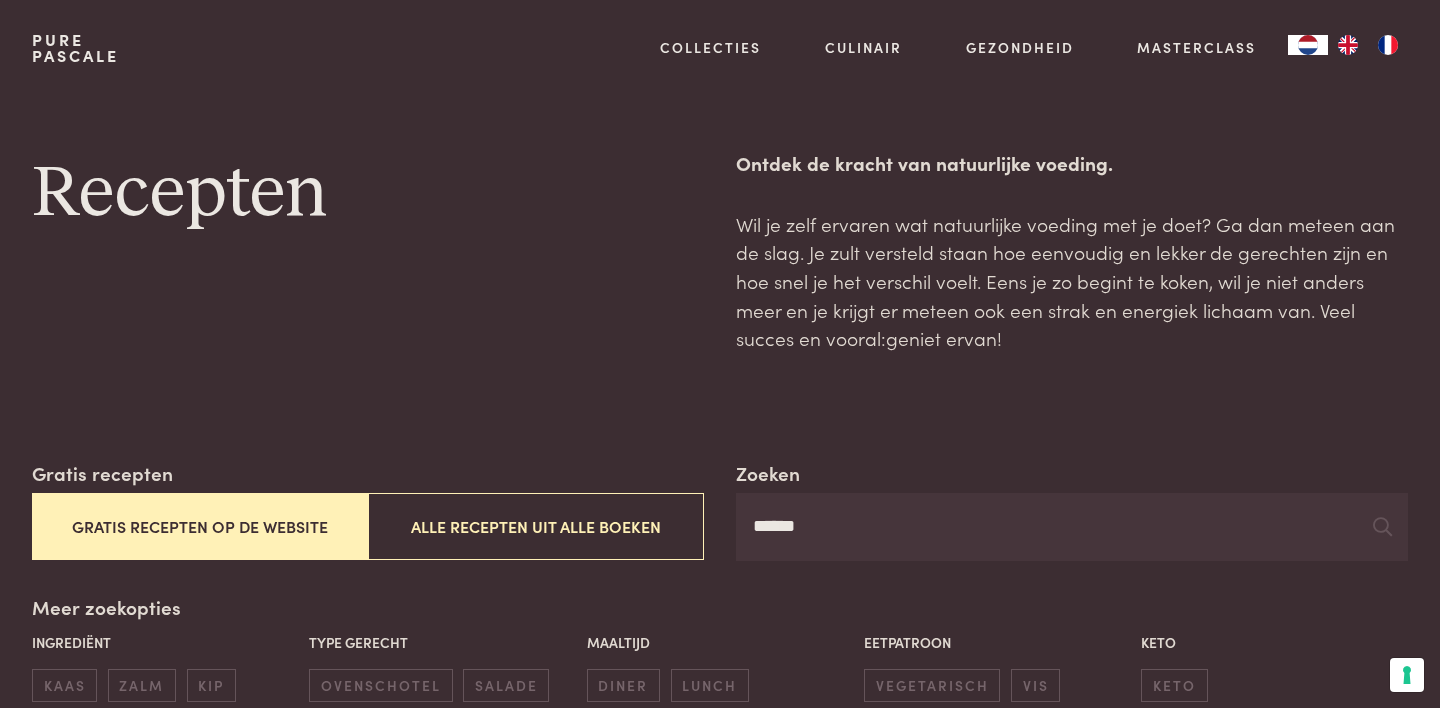 type on "******" 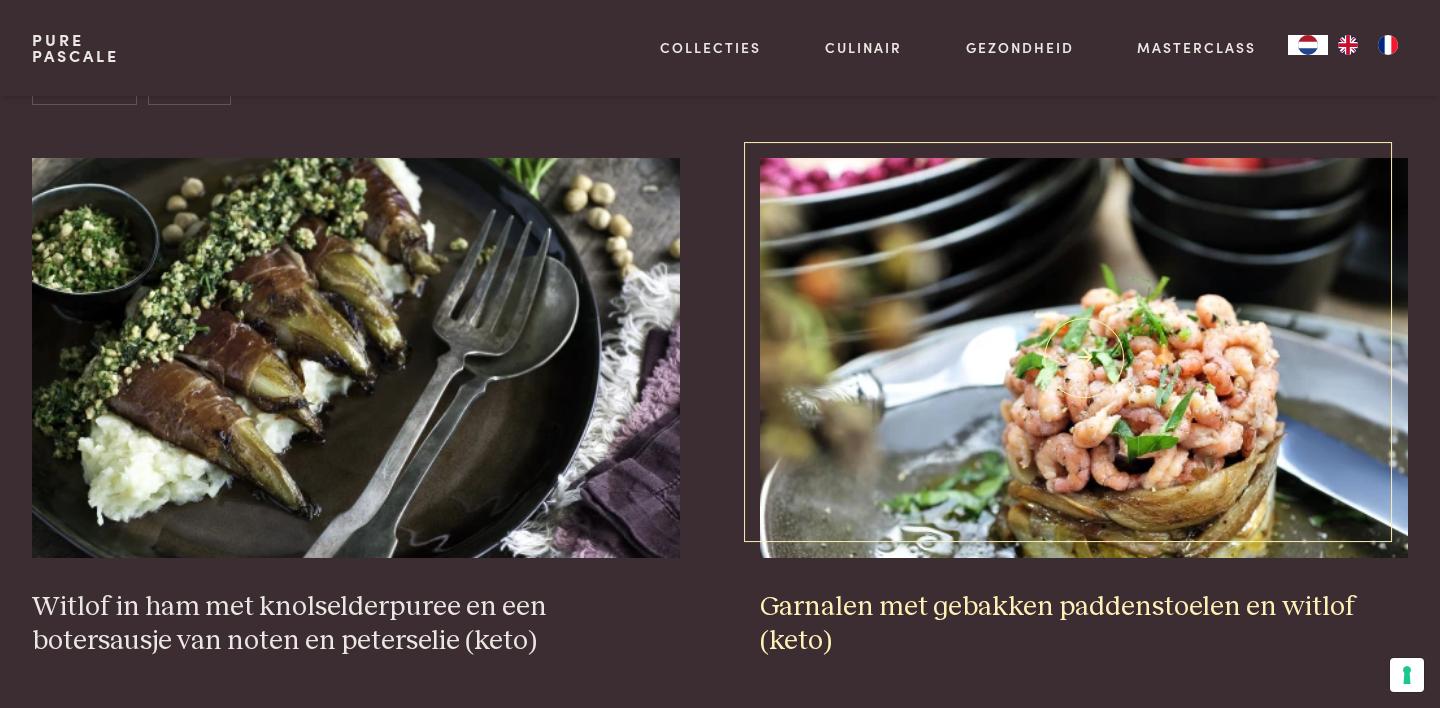 scroll, scrollTop: 851, scrollLeft: 0, axis: vertical 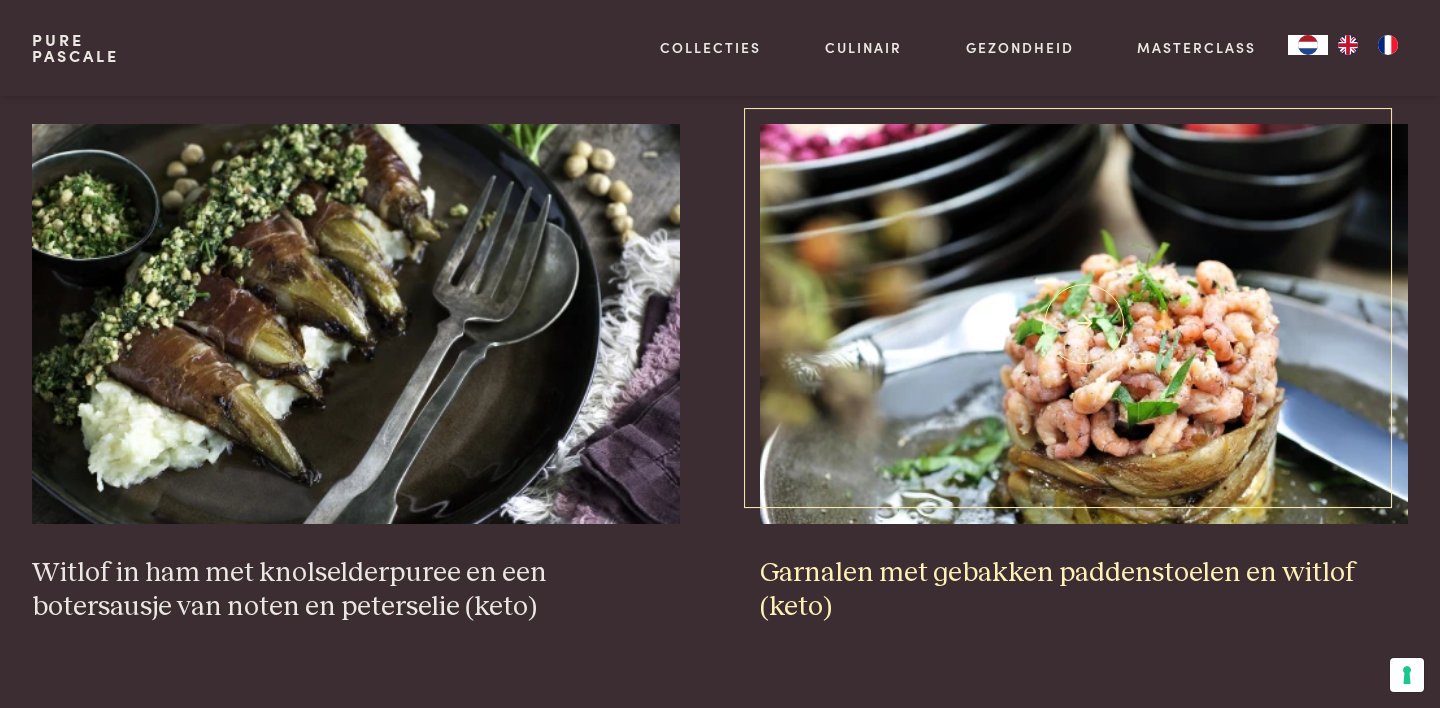 click on "Garnalen met gebakken paddenstoelen en witlof (keto)" at bounding box center [1084, 590] 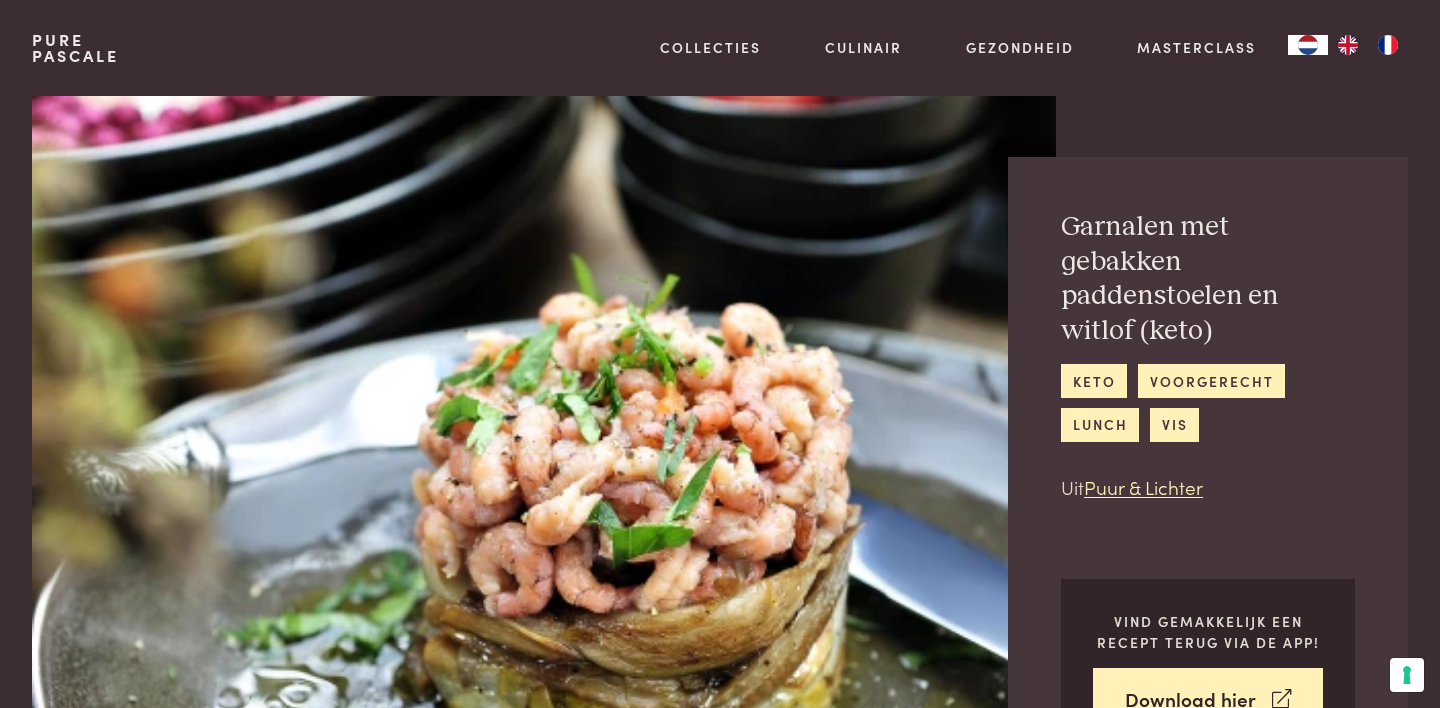 scroll, scrollTop: 155, scrollLeft: 0, axis: vertical 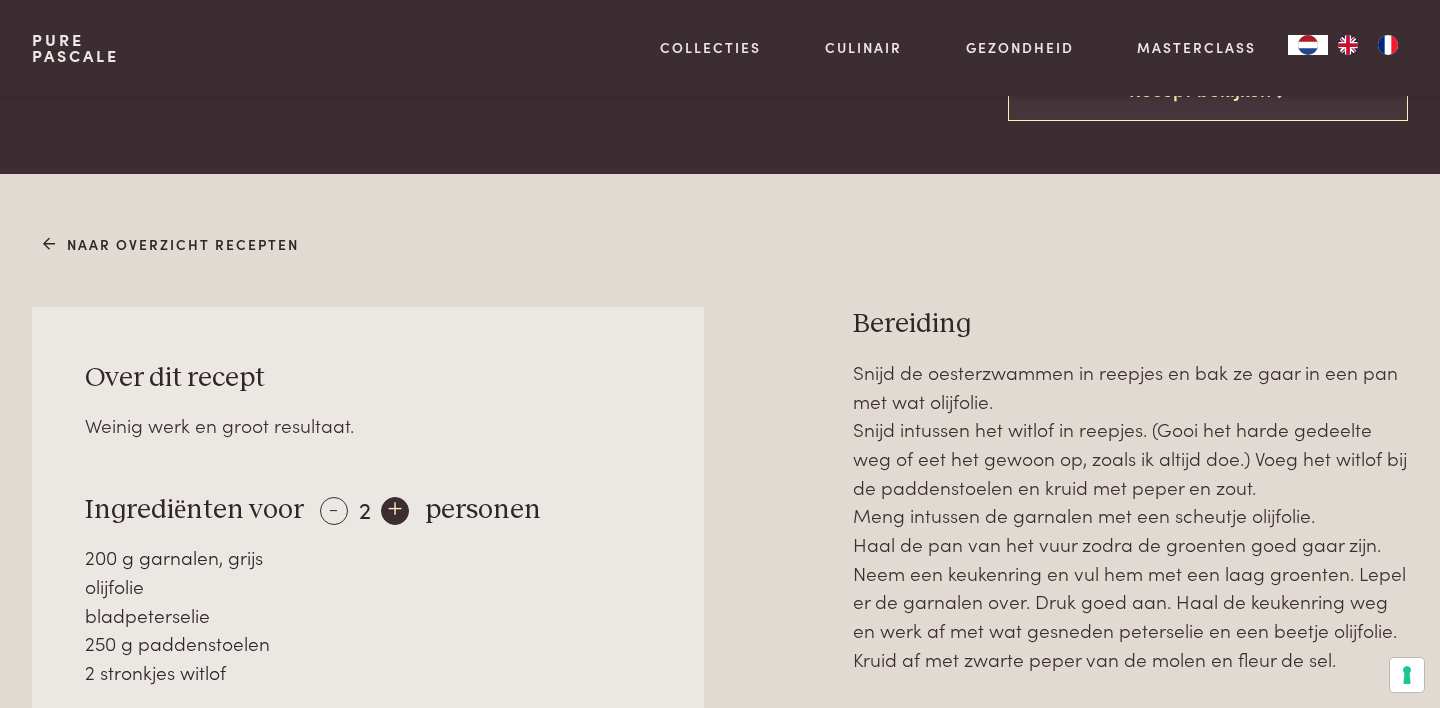 click on "+" at bounding box center (395, 511) 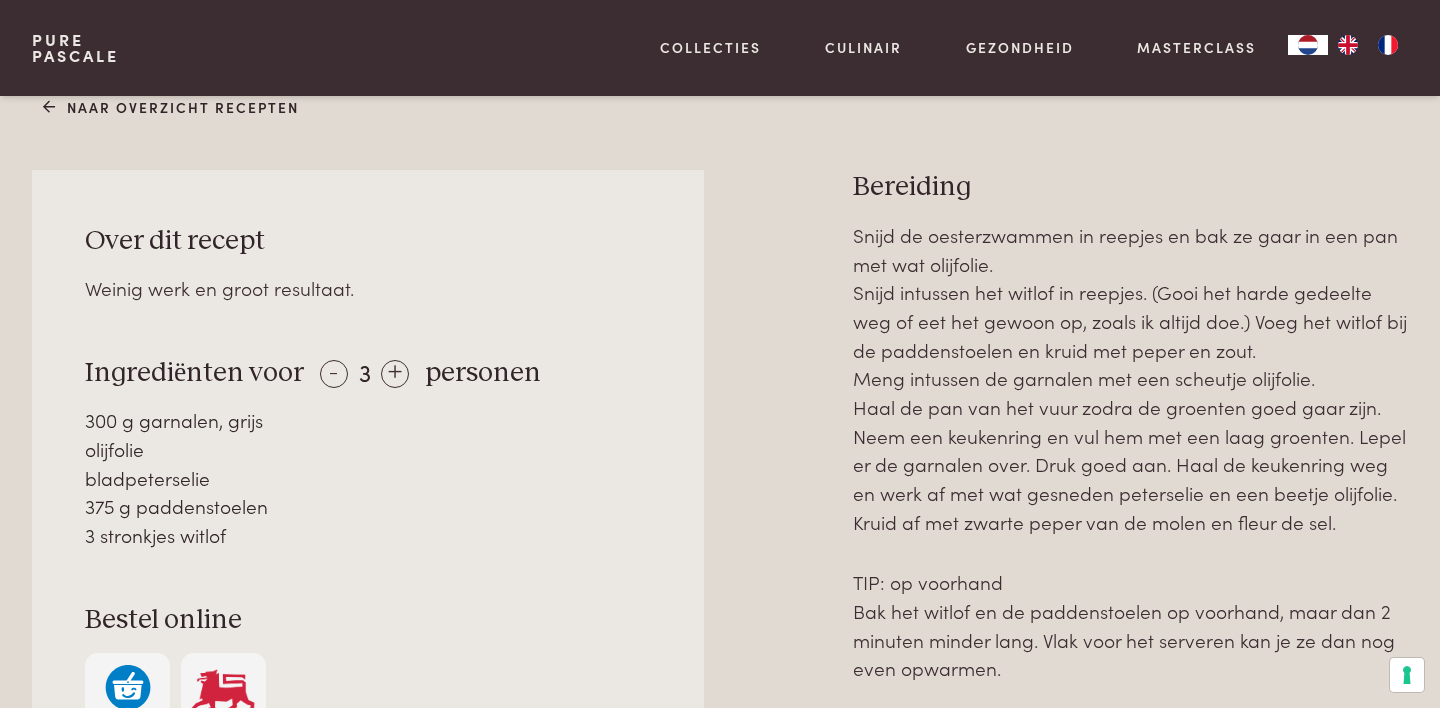 scroll, scrollTop: 1068, scrollLeft: 0, axis: vertical 